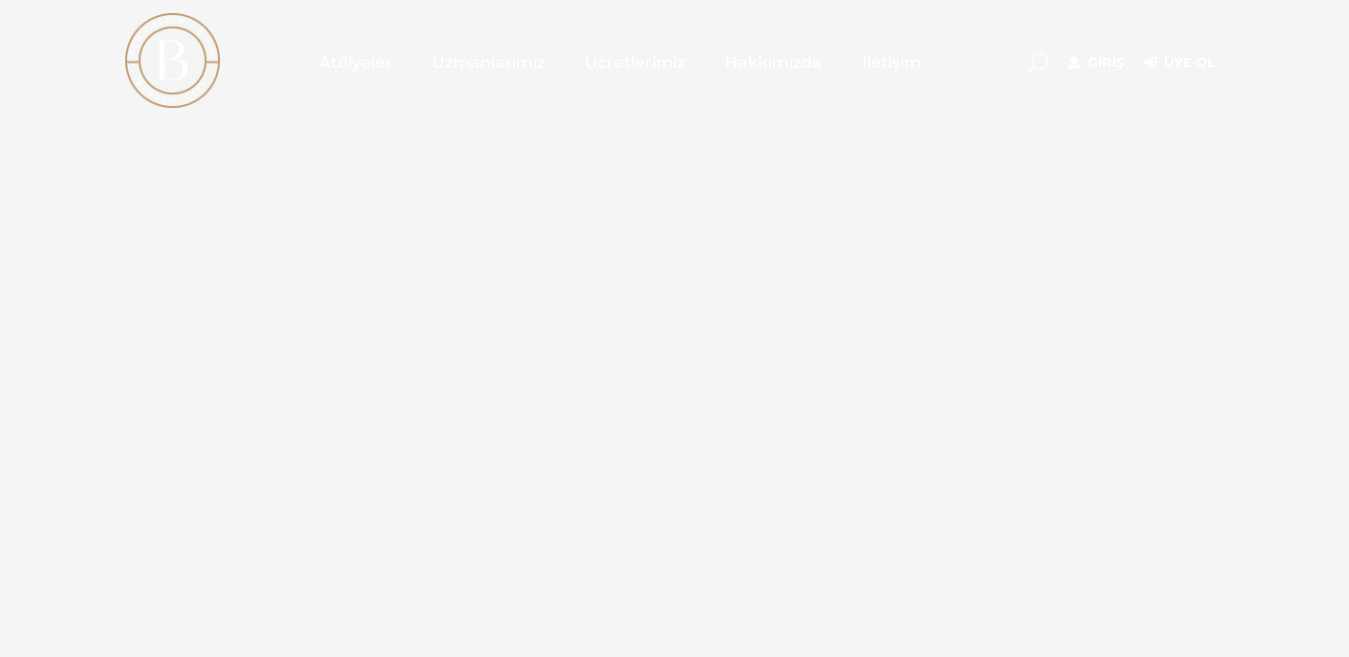 scroll, scrollTop: 0, scrollLeft: 0, axis: both 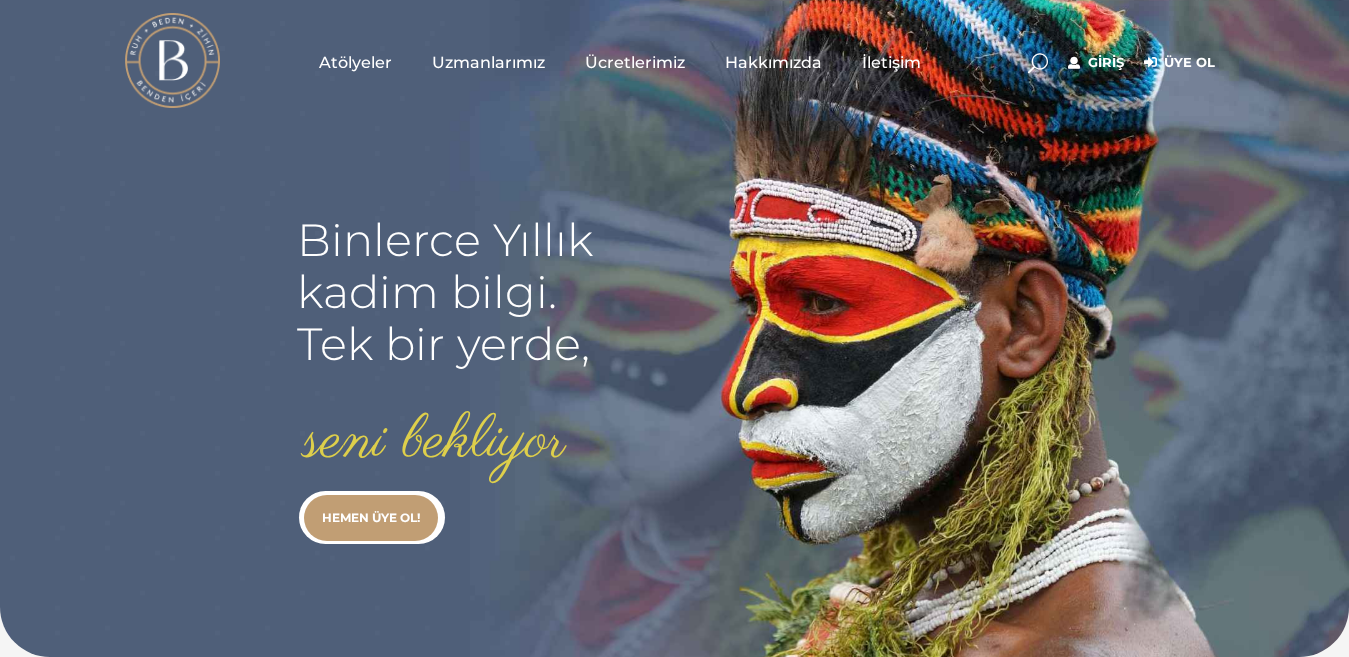 type on "[EMAIL]" 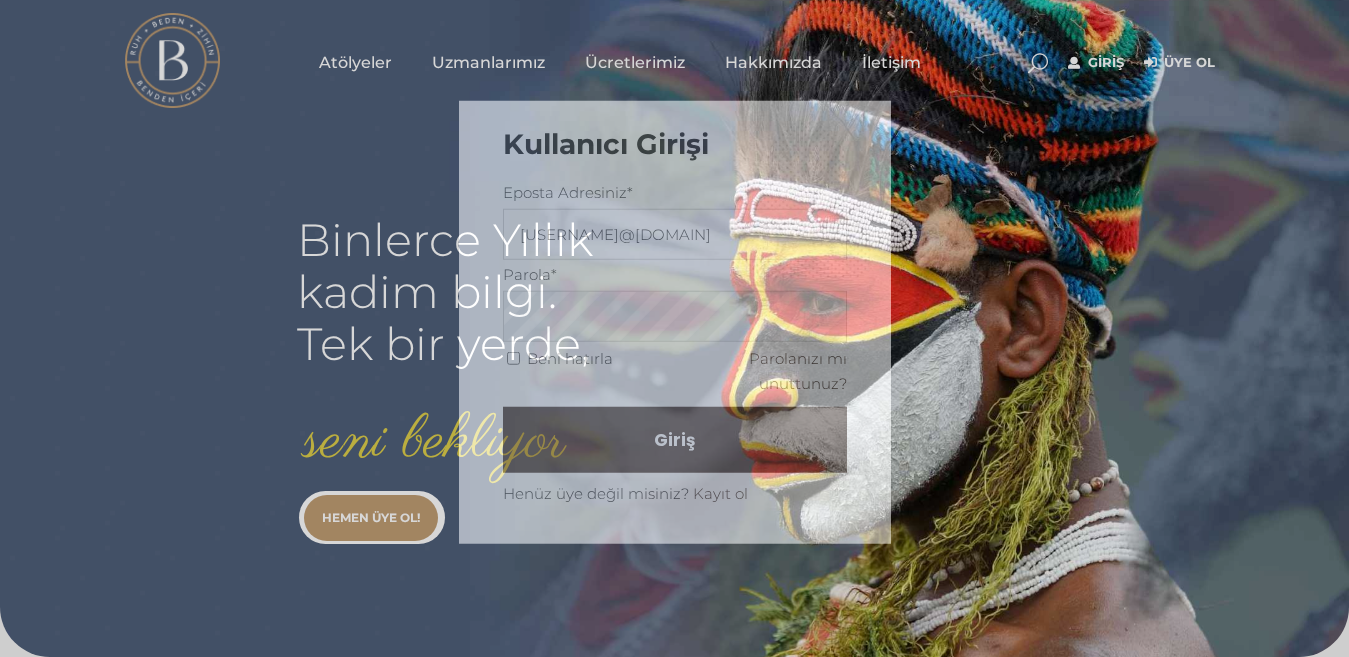 click on "Kullanıcı Girişi
Eposta Adresiniz*
fatmacarmikli93@gmail.com
Parola*
Beni hatırla
Parolanızı mı unuttunuz?
Giriş
Henüz üye değil misiniz?
Kayıt ol" at bounding box center [674, 328] 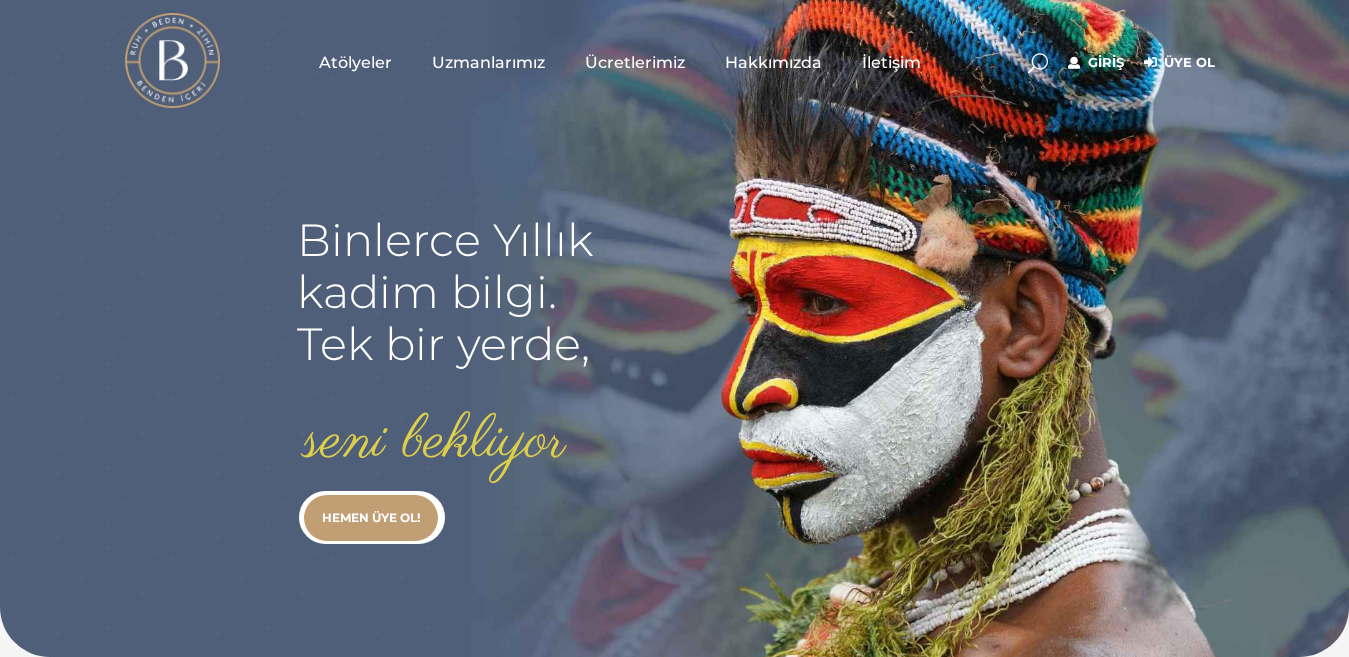 click on "Giriş" at bounding box center (1096, 63) 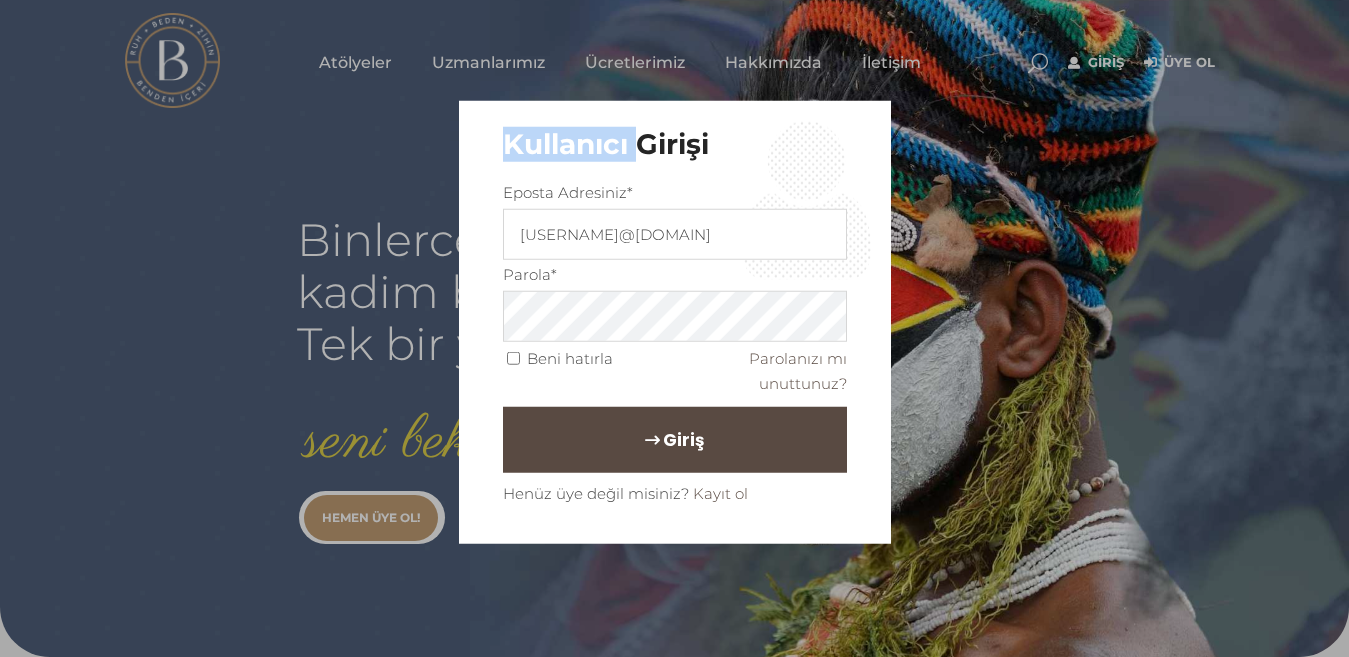 click on "Giriş" at bounding box center [675, 440] 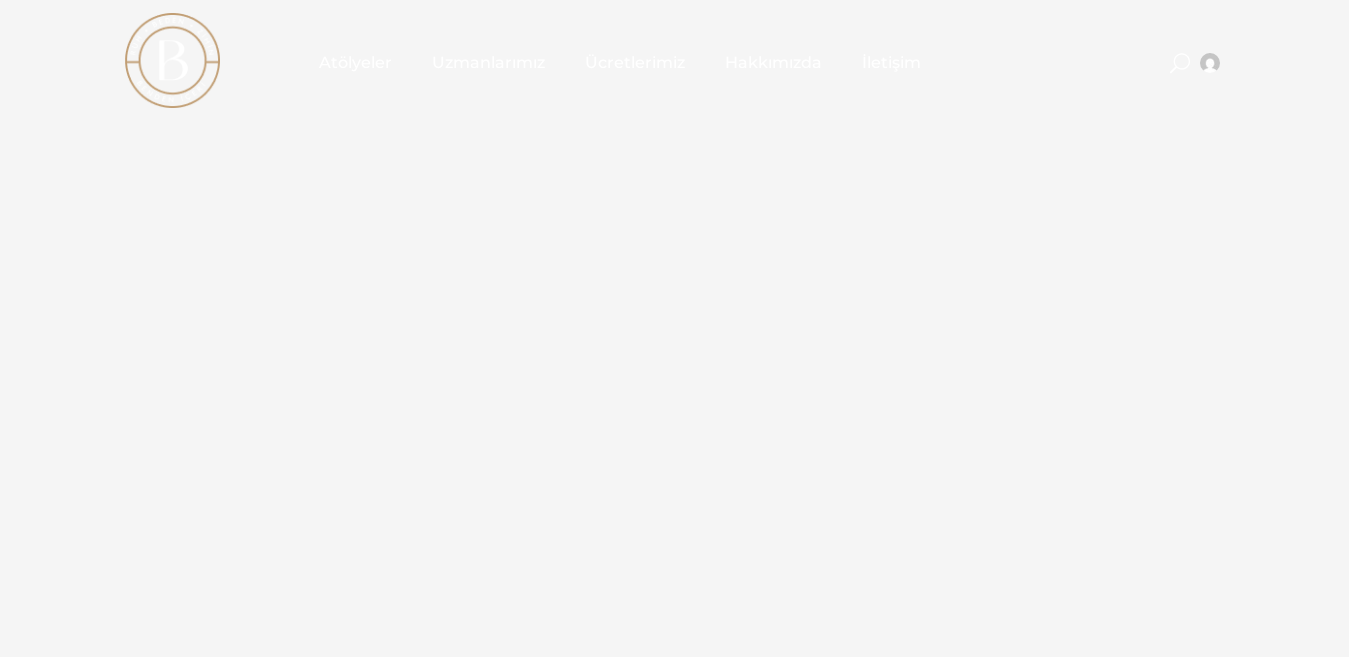scroll, scrollTop: 0, scrollLeft: 0, axis: both 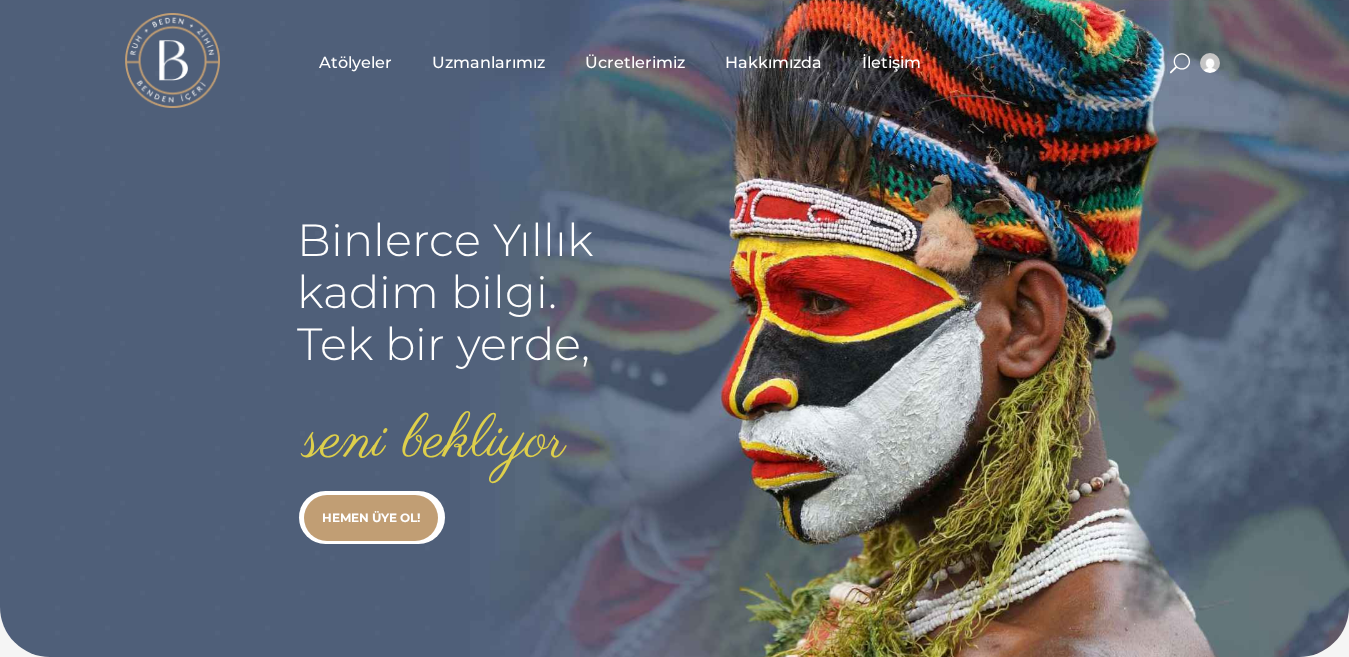 click on "Uzmanlarımız" at bounding box center (488, 62) 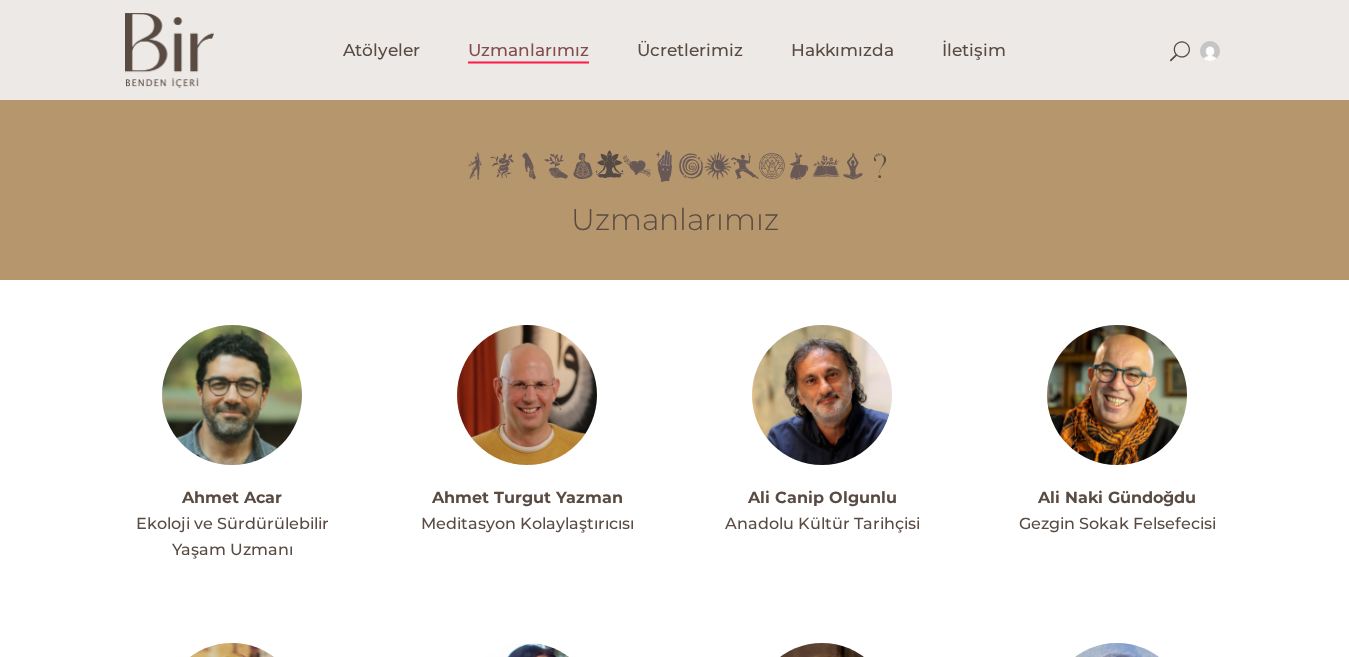 scroll, scrollTop: 0, scrollLeft: 0, axis: both 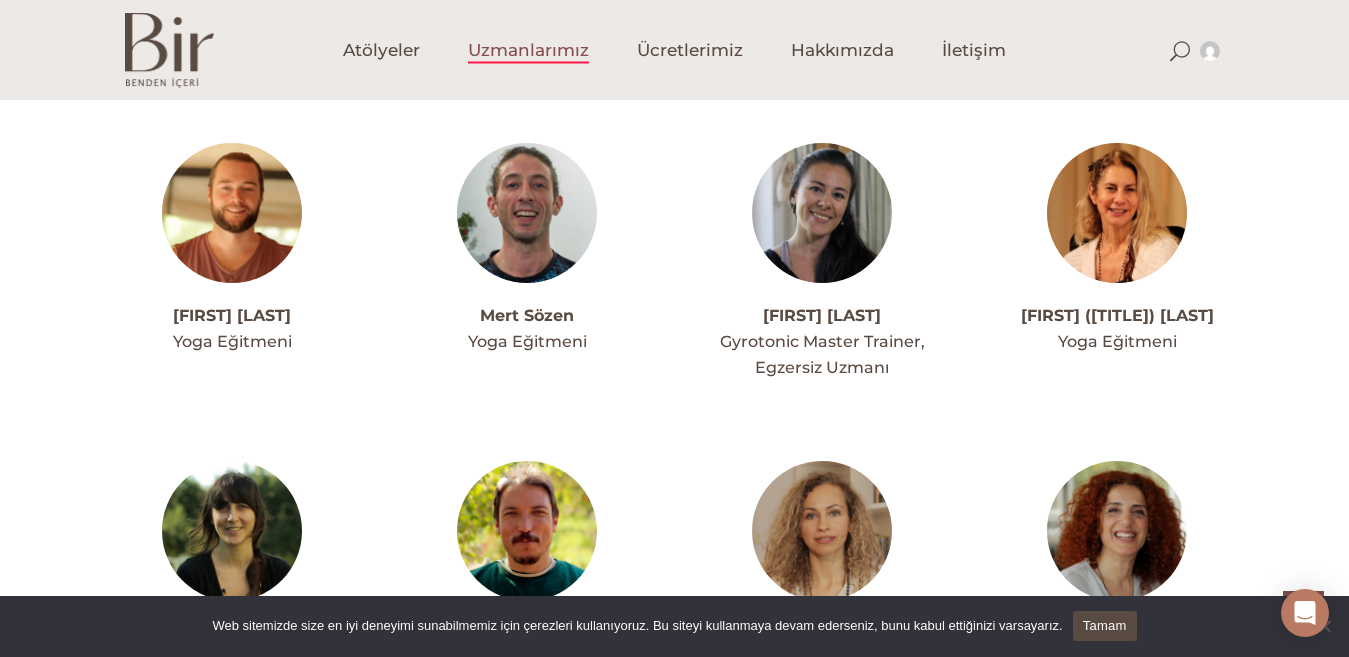 click at bounding box center [1117, 213] 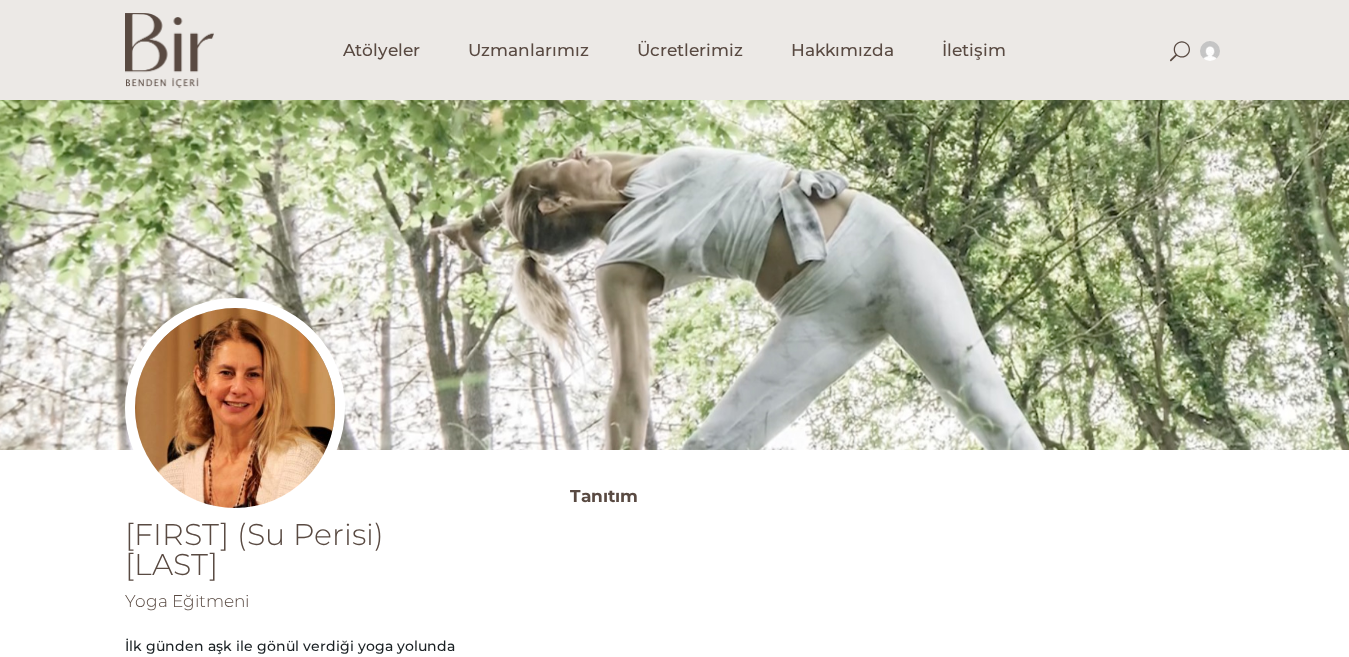 scroll, scrollTop: 0, scrollLeft: 0, axis: both 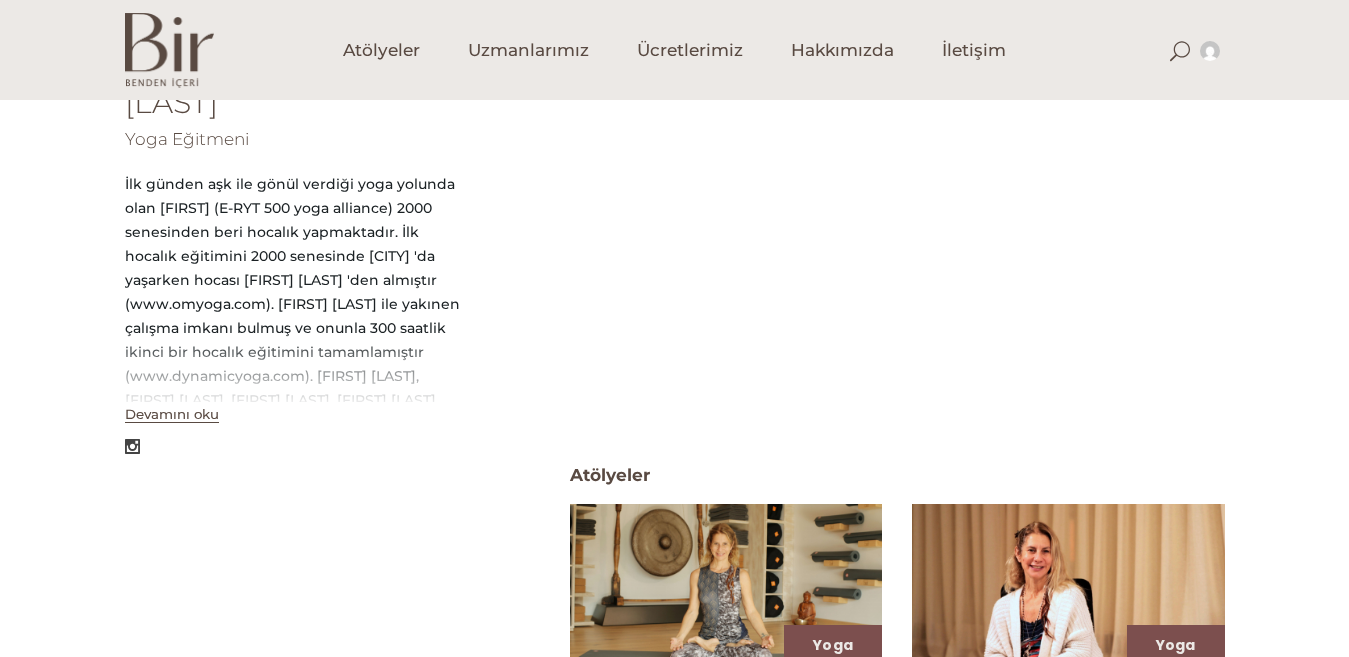 click at bounding box center [726, 591] 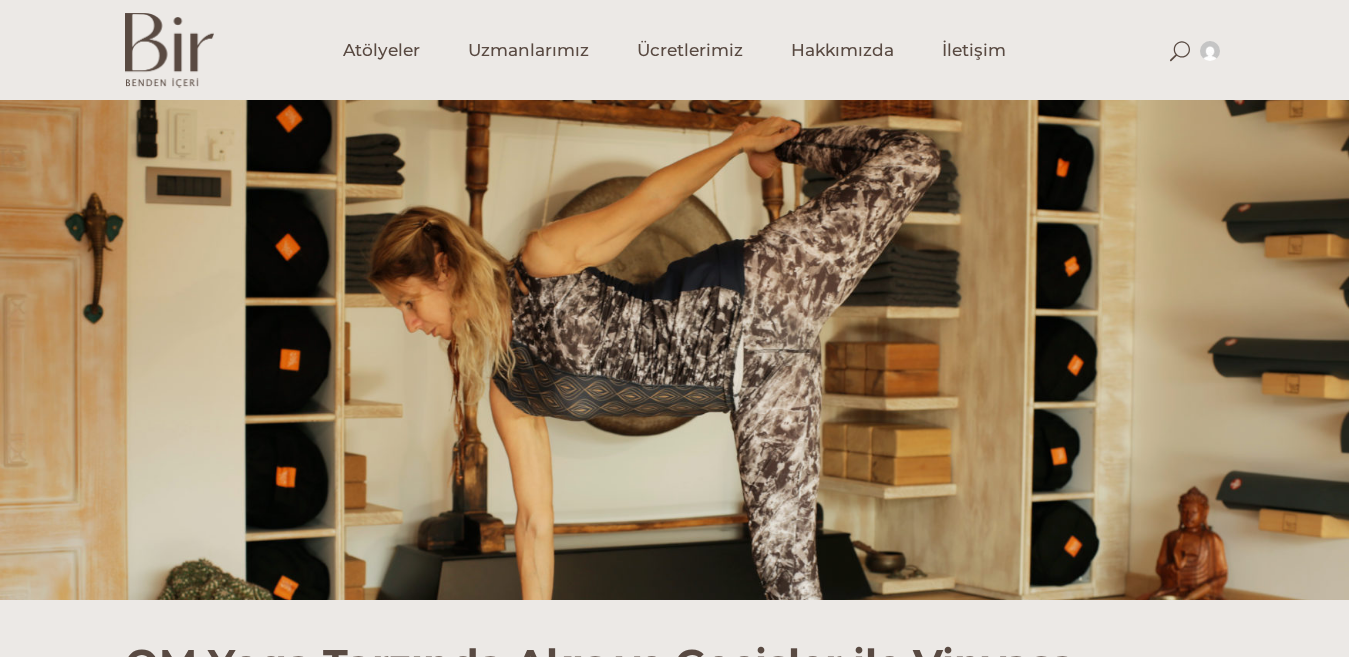 scroll, scrollTop: 0, scrollLeft: 0, axis: both 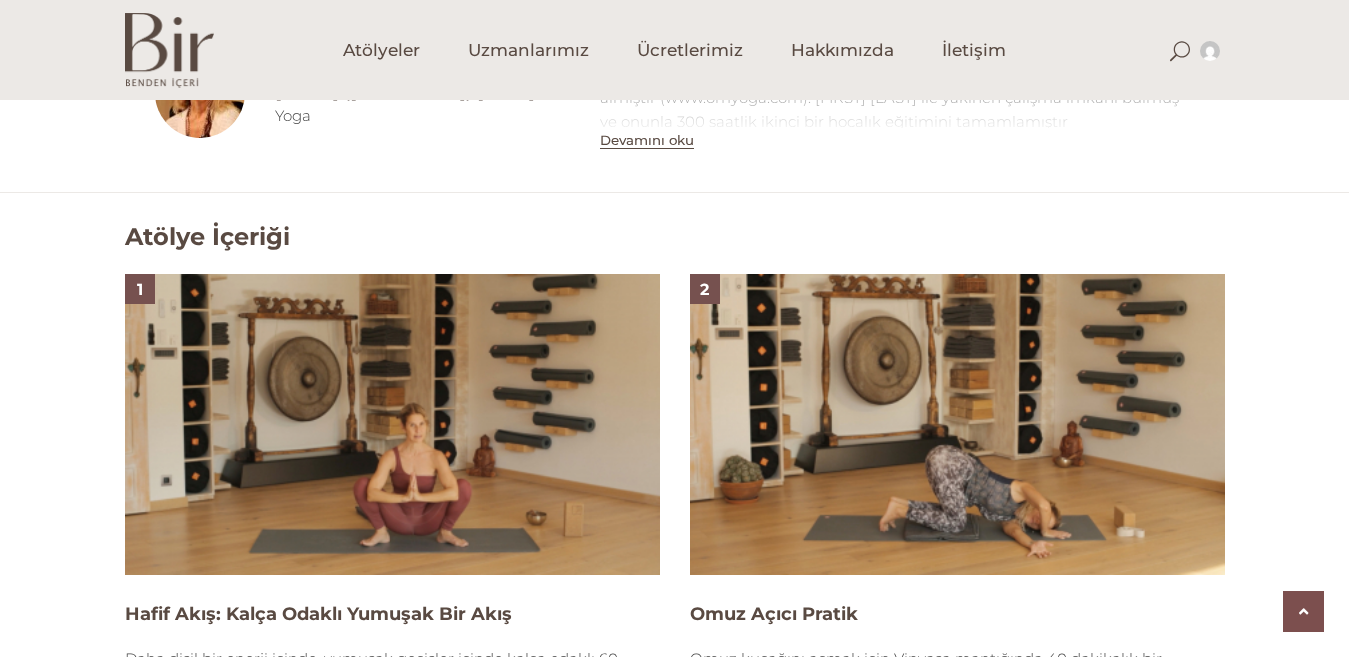 click at bounding box center (392, 424) 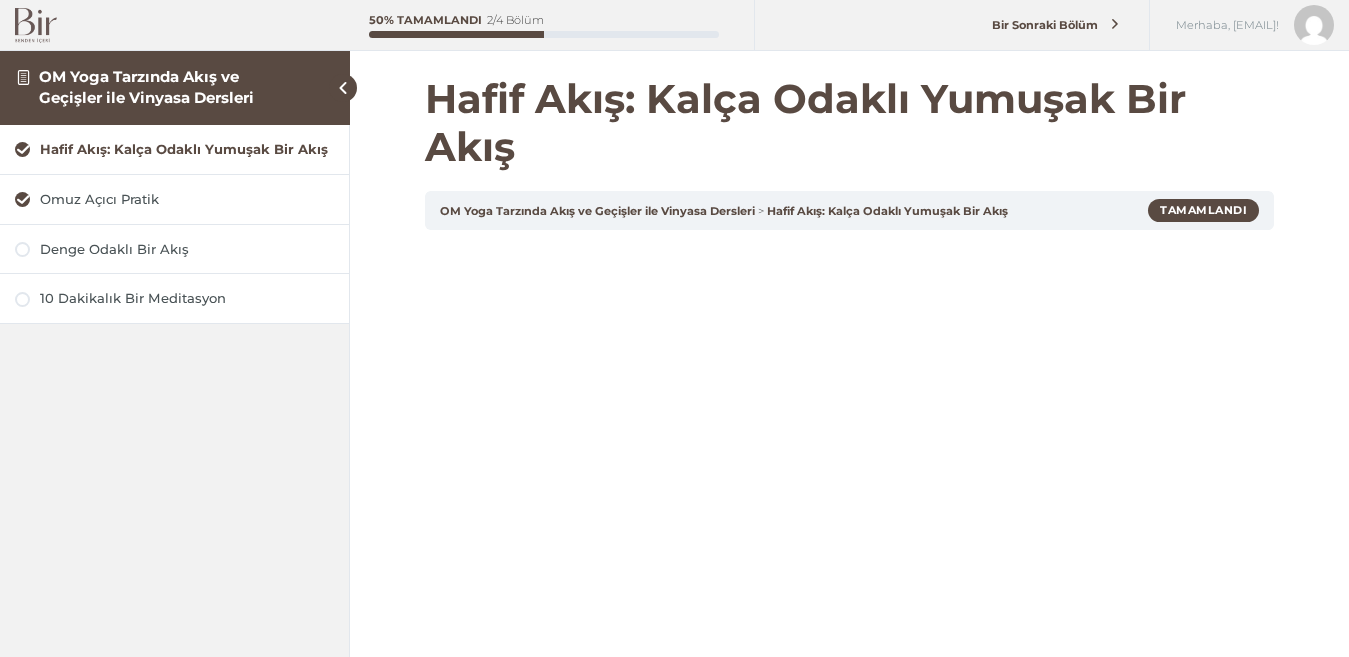 scroll, scrollTop: 0, scrollLeft: 0, axis: both 